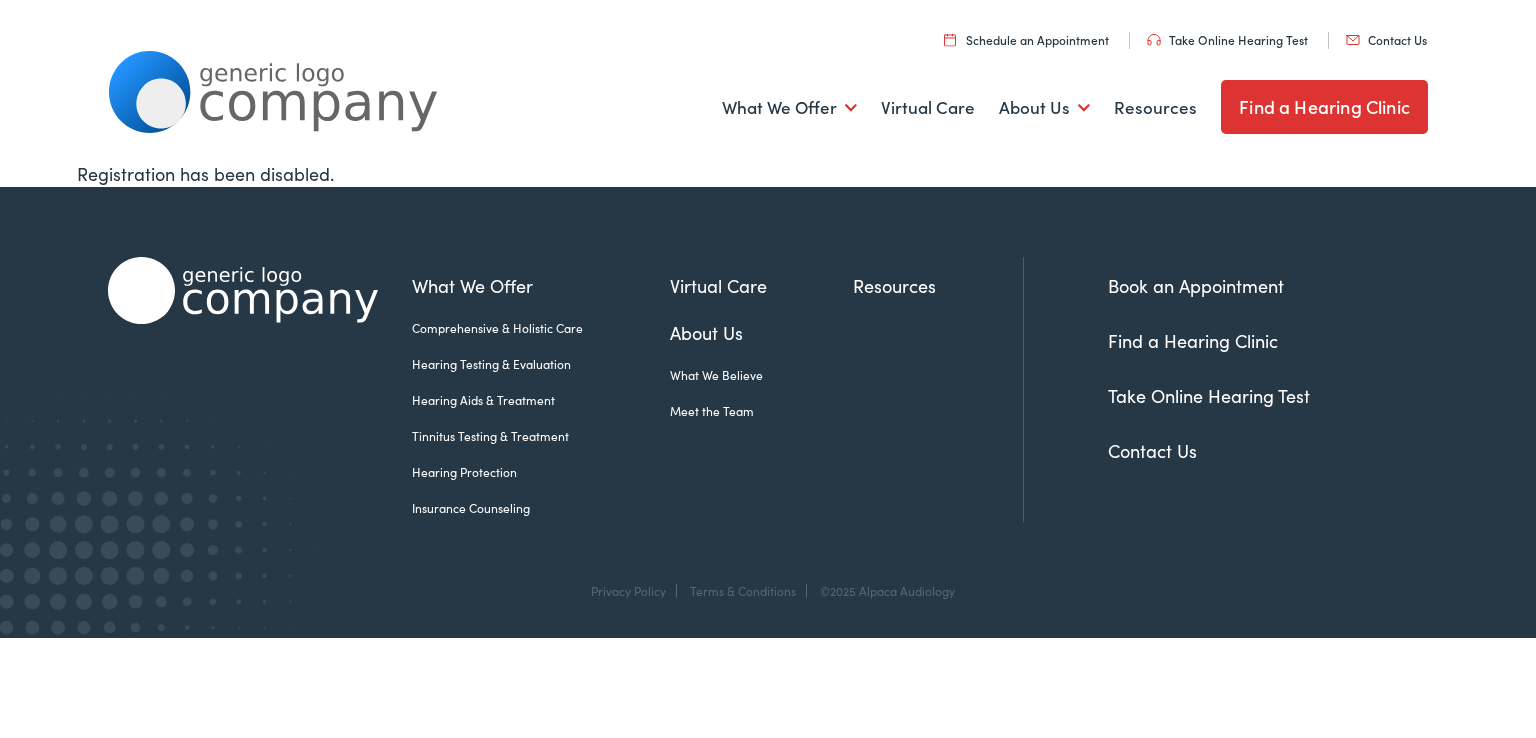 scroll, scrollTop: 0, scrollLeft: 0, axis: both 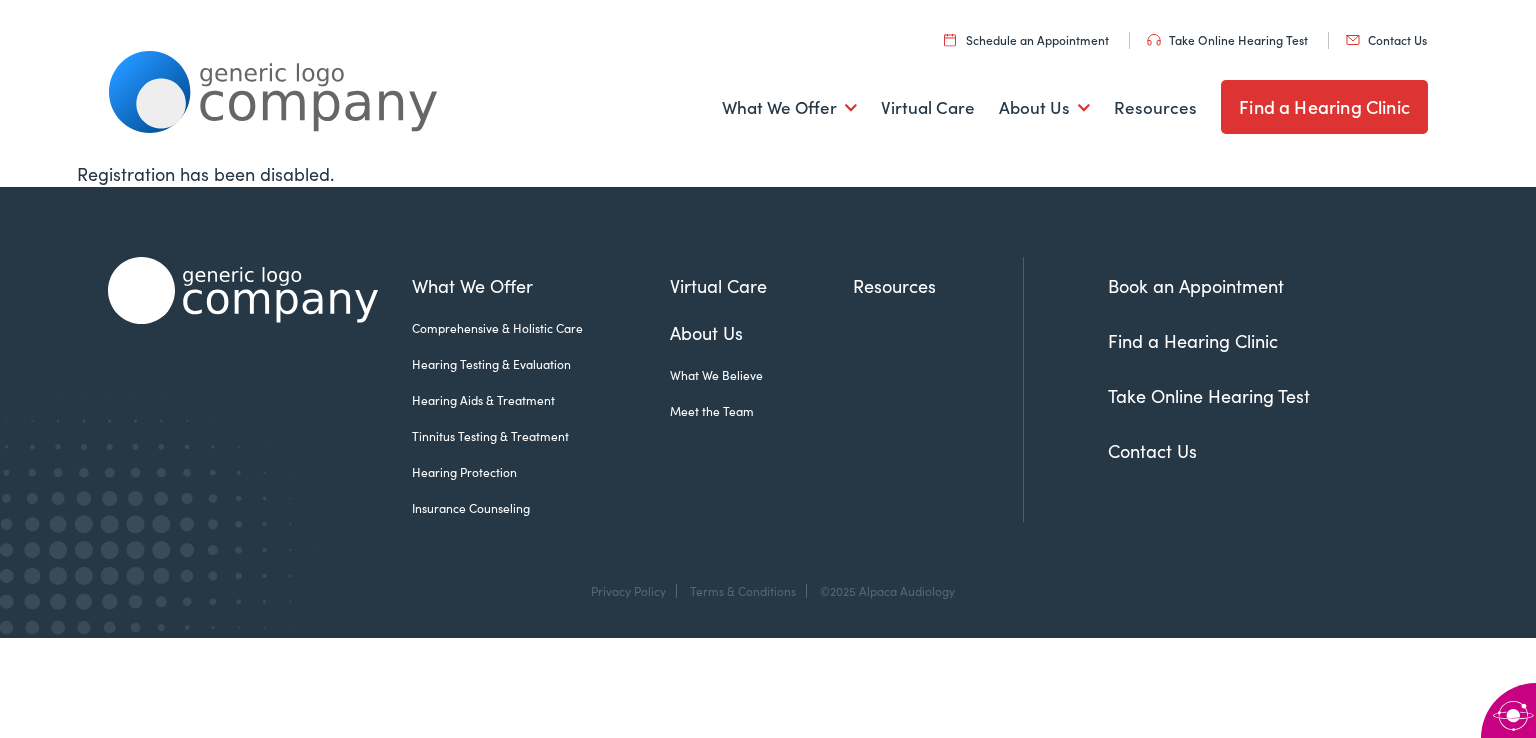 click on "Find a Hearing Clinic" at bounding box center (1193, 340) 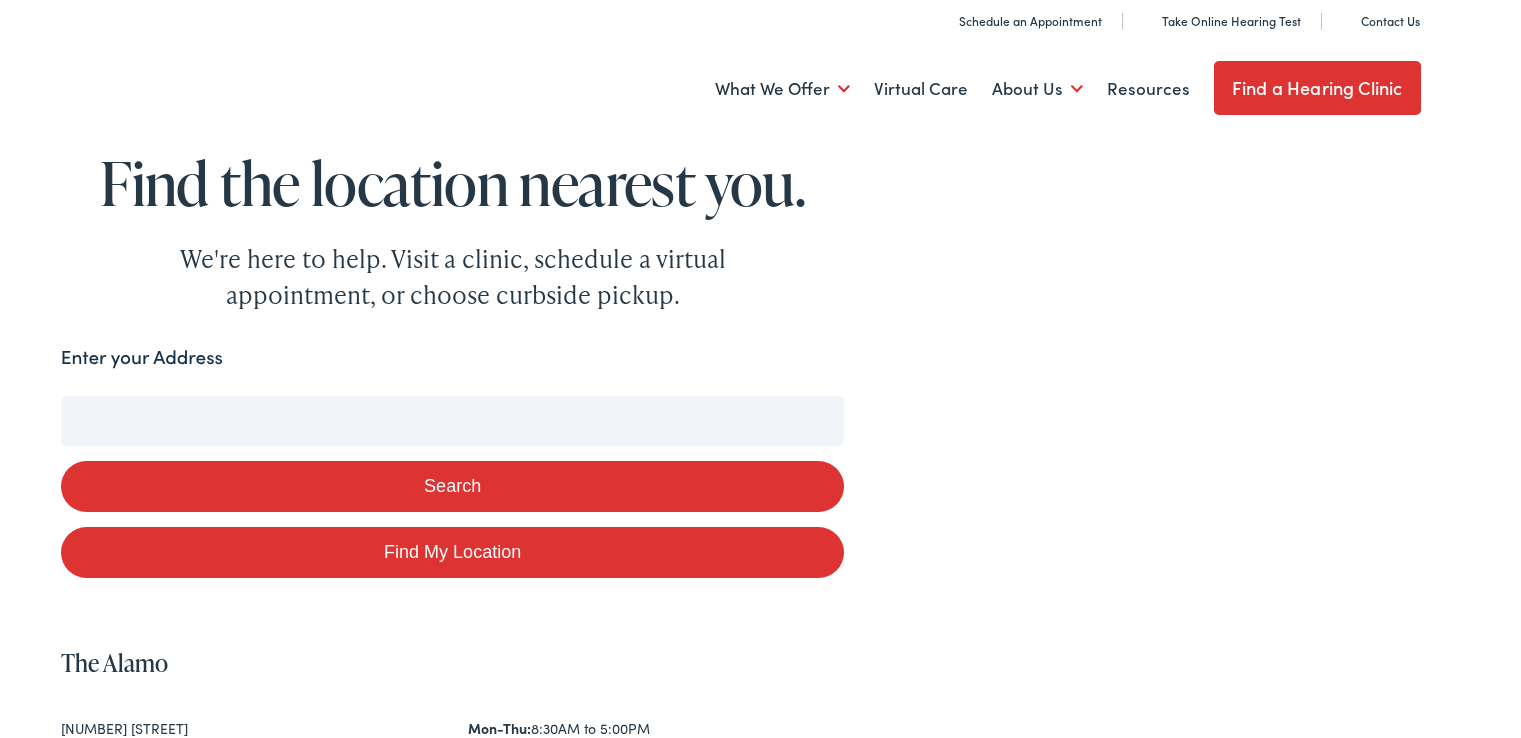 scroll, scrollTop: 0, scrollLeft: 0, axis: both 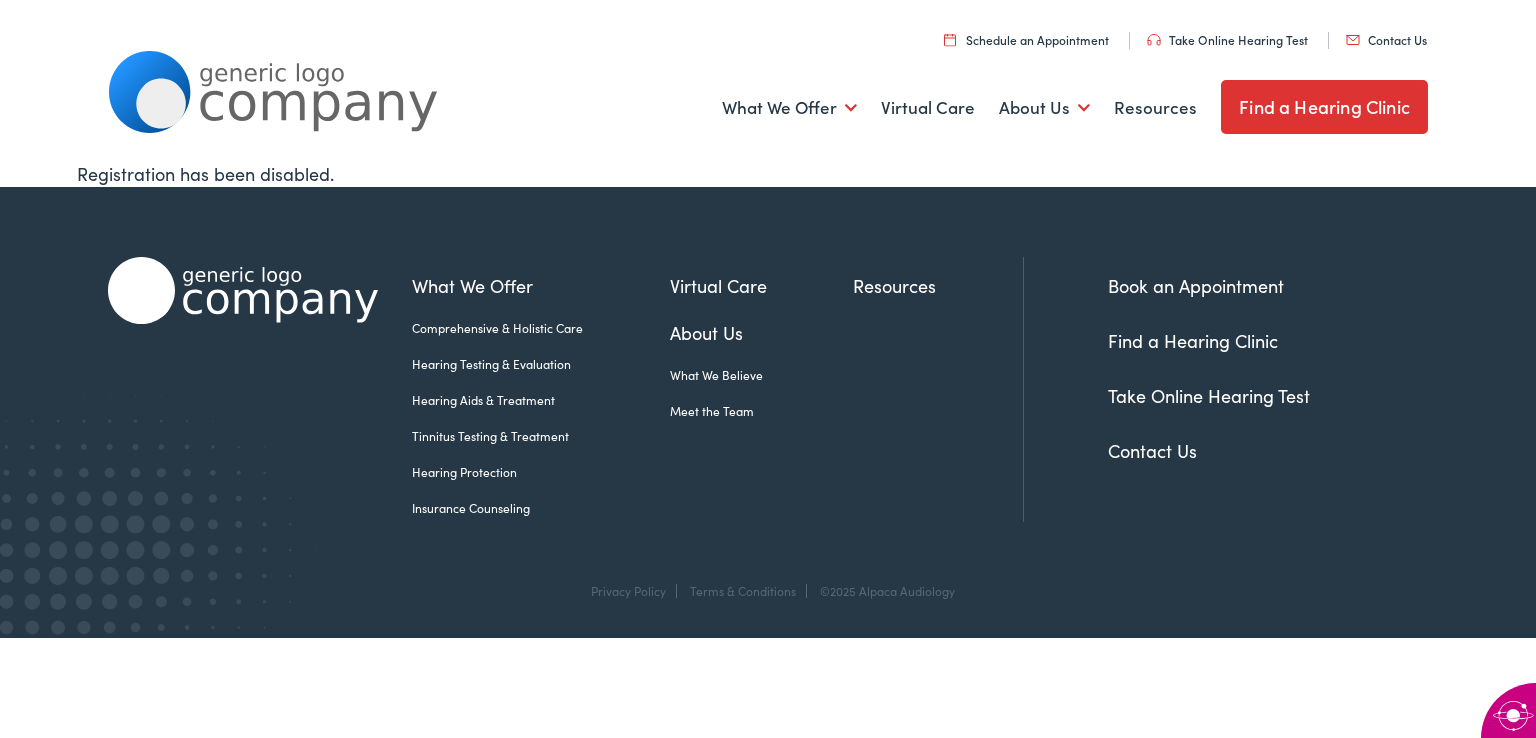 click on "Find a Hearing Clinic" at bounding box center (1193, 340) 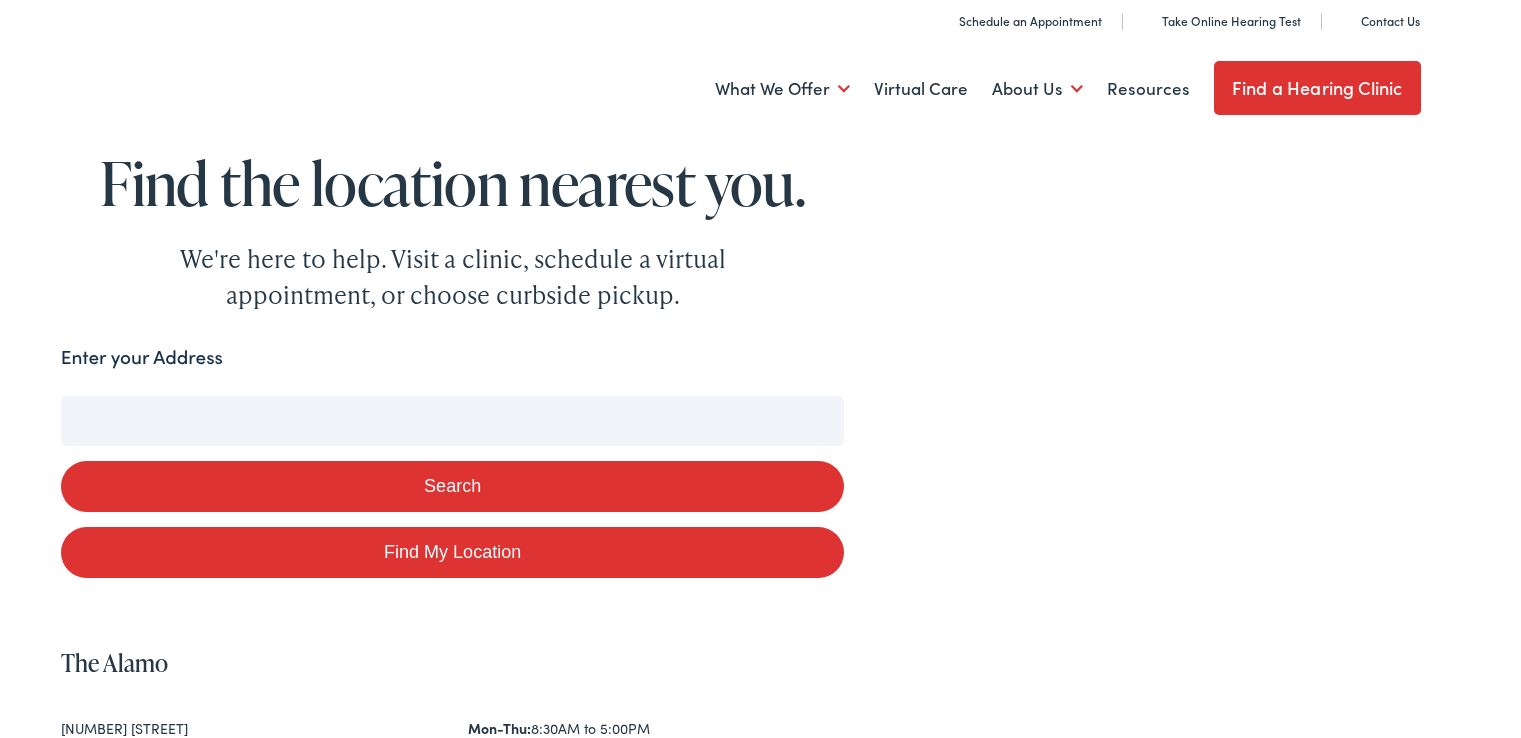 scroll, scrollTop: 0, scrollLeft: 0, axis: both 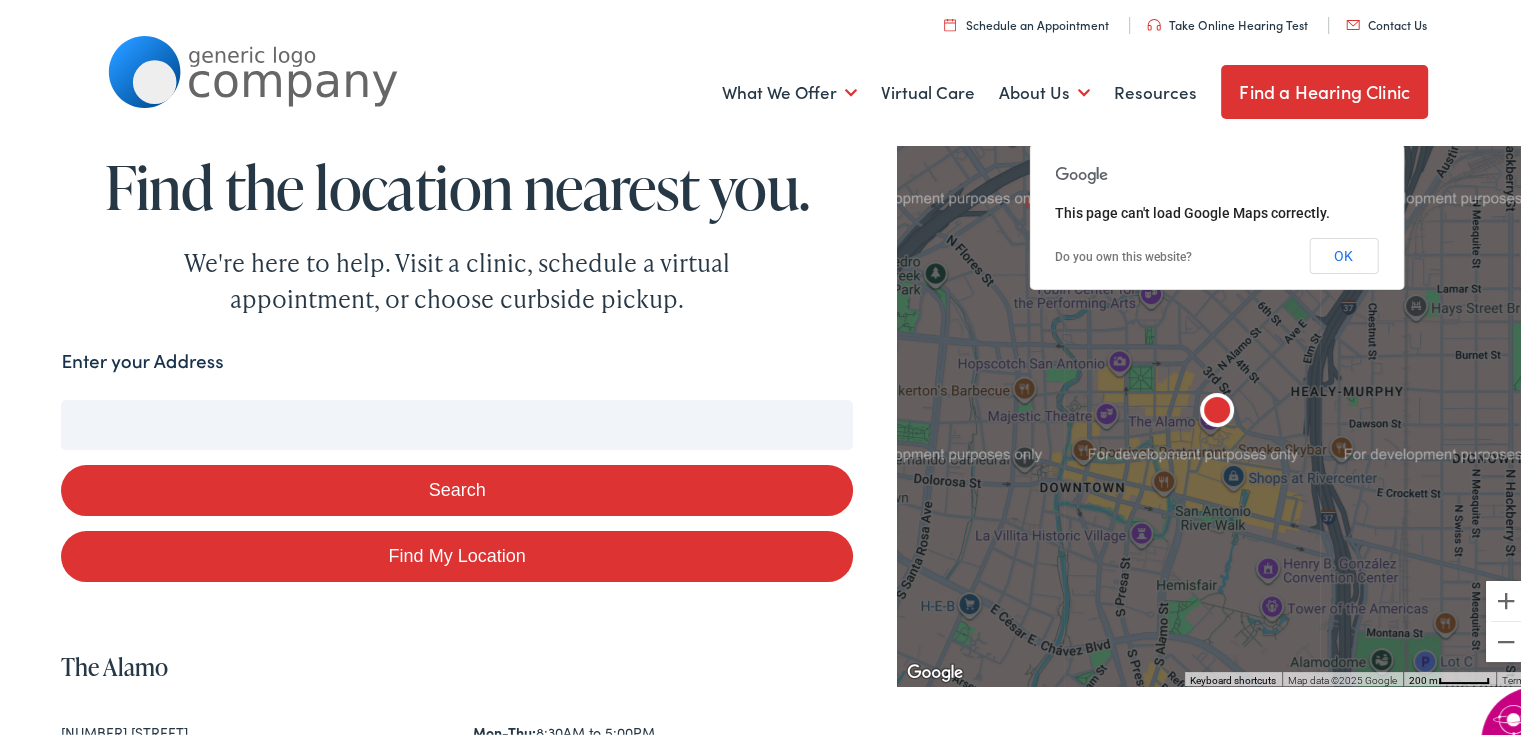 click on "Find My Location" at bounding box center [456, 552] 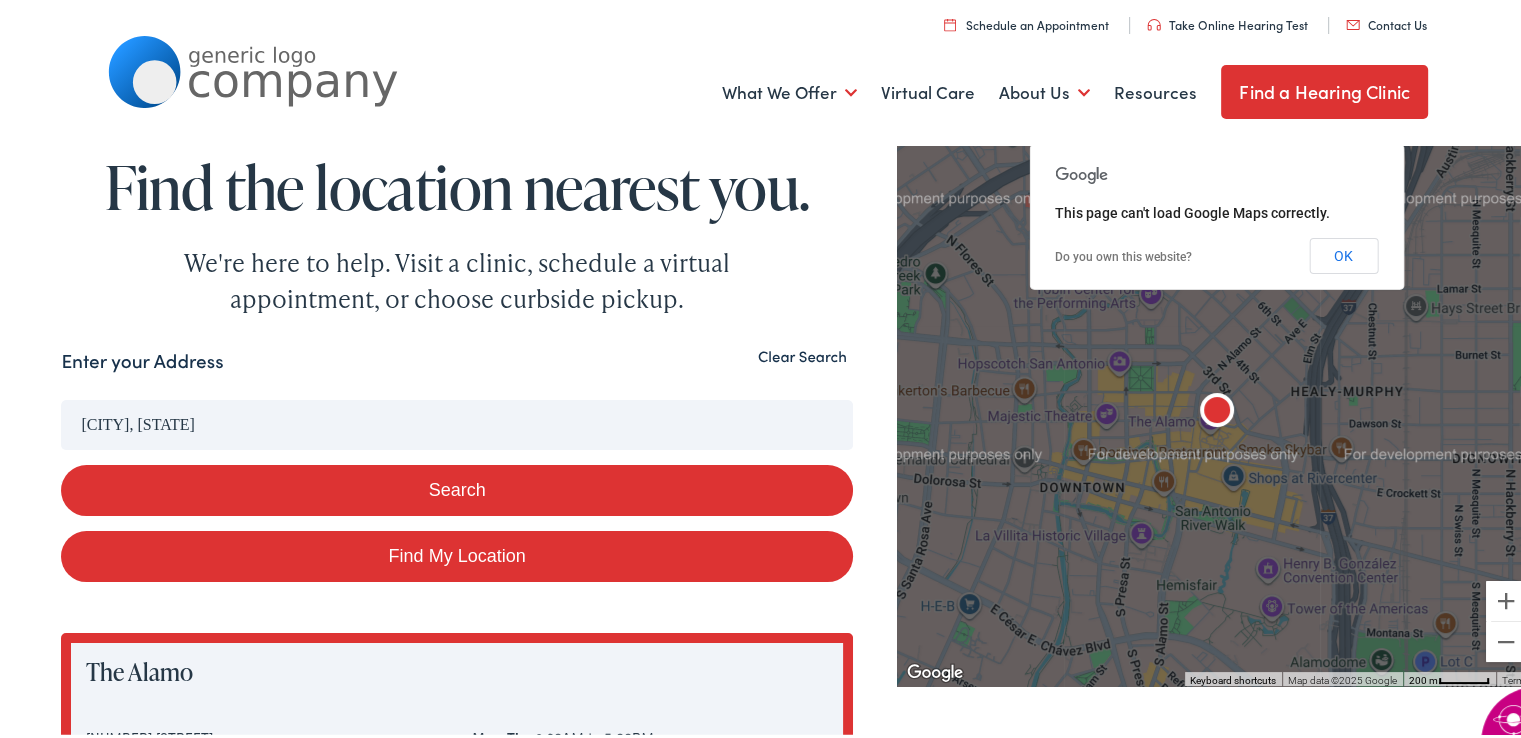 scroll, scrollTop: 100, scrollLeft: 0, axis: vertical 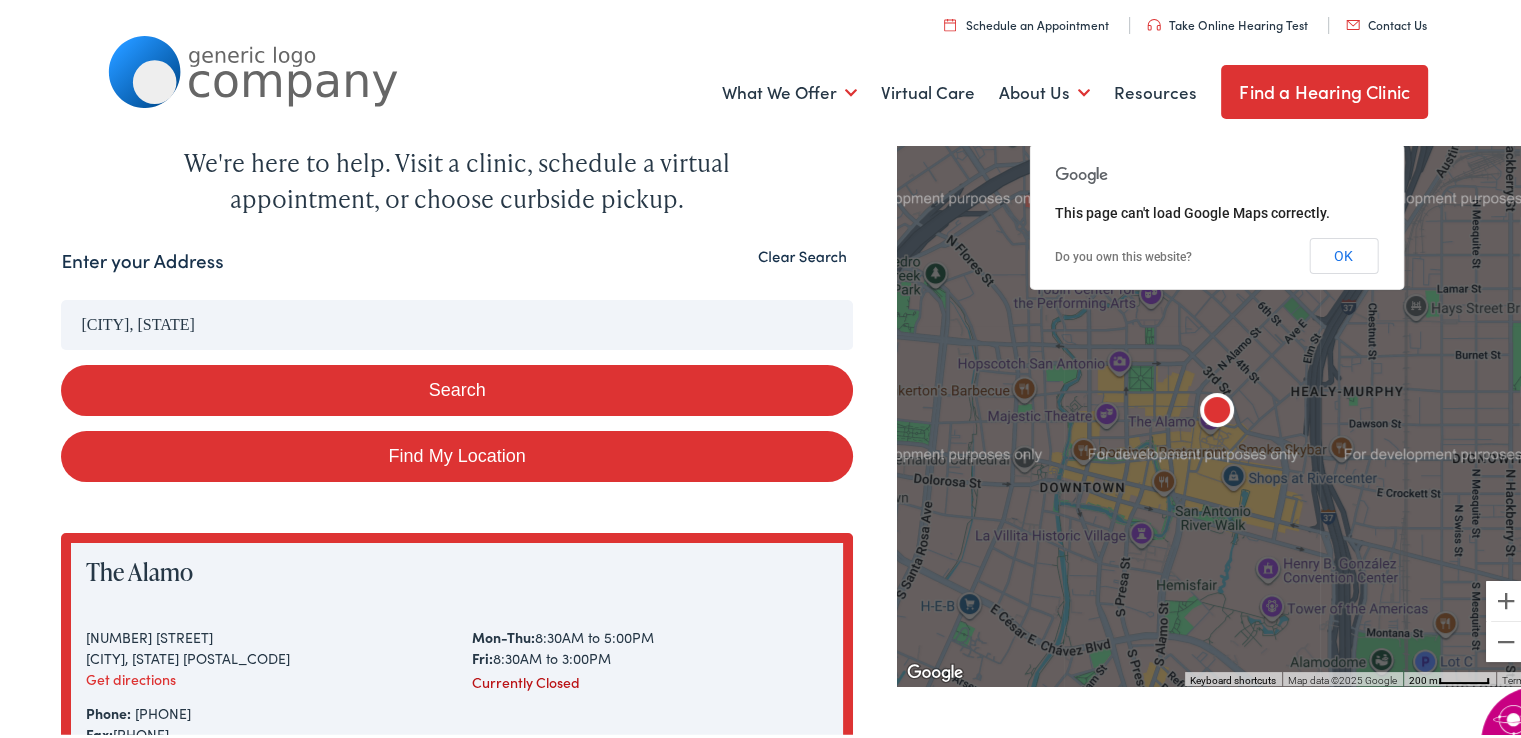 click on "Search" at bounding box center [456, 386] 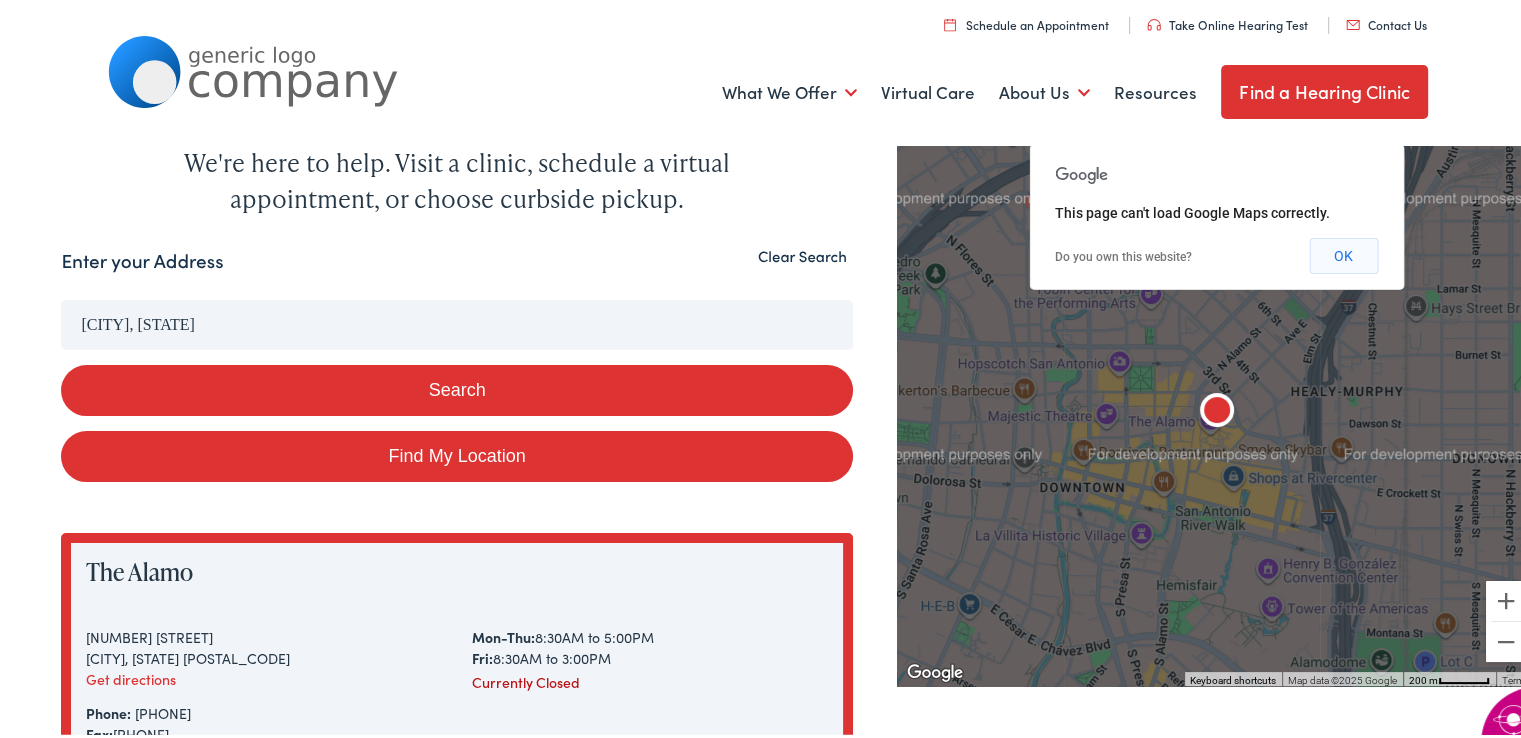 click on "OK" at bounding box center [1343, 252] 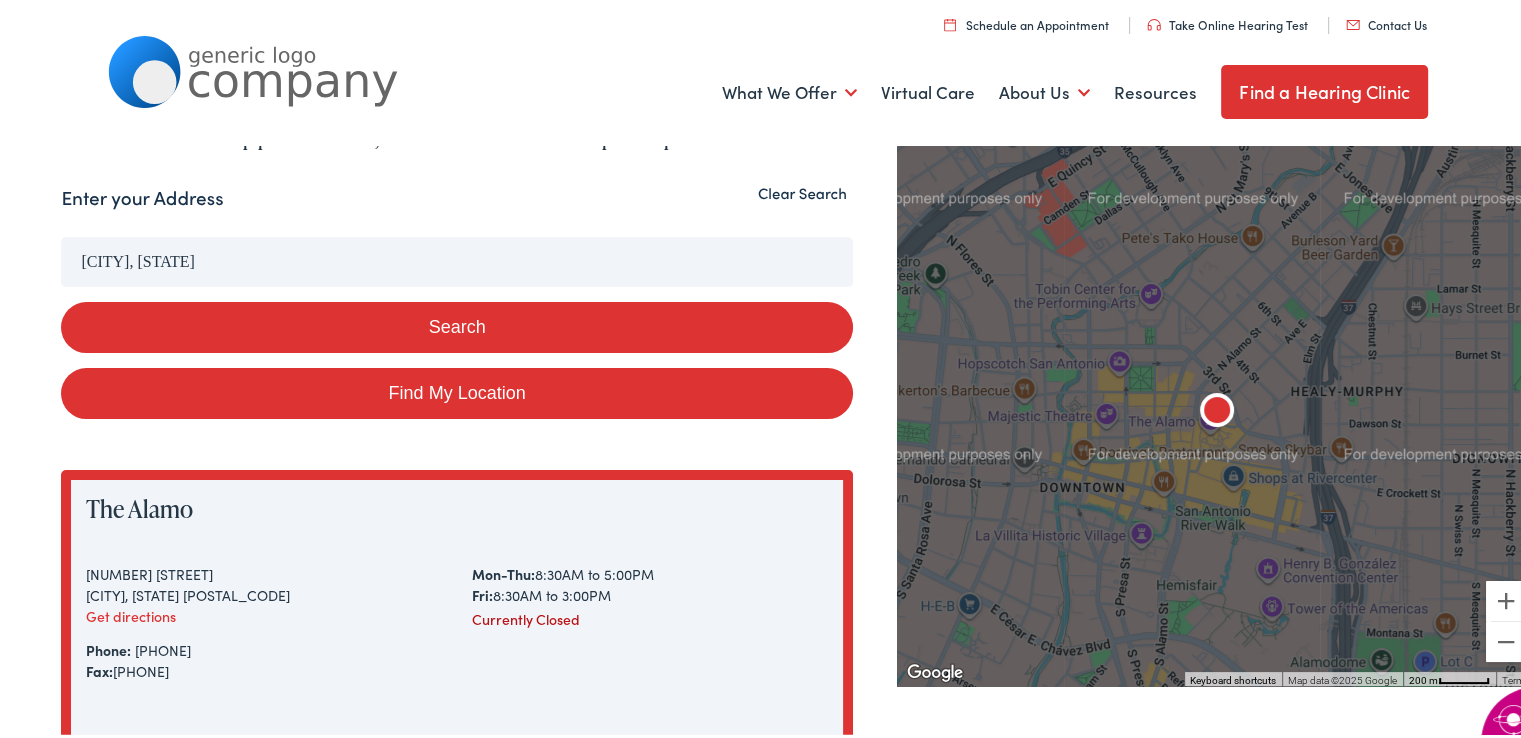 scroll, scrollTop: 100, scrollLeft: 0, axis: vertical 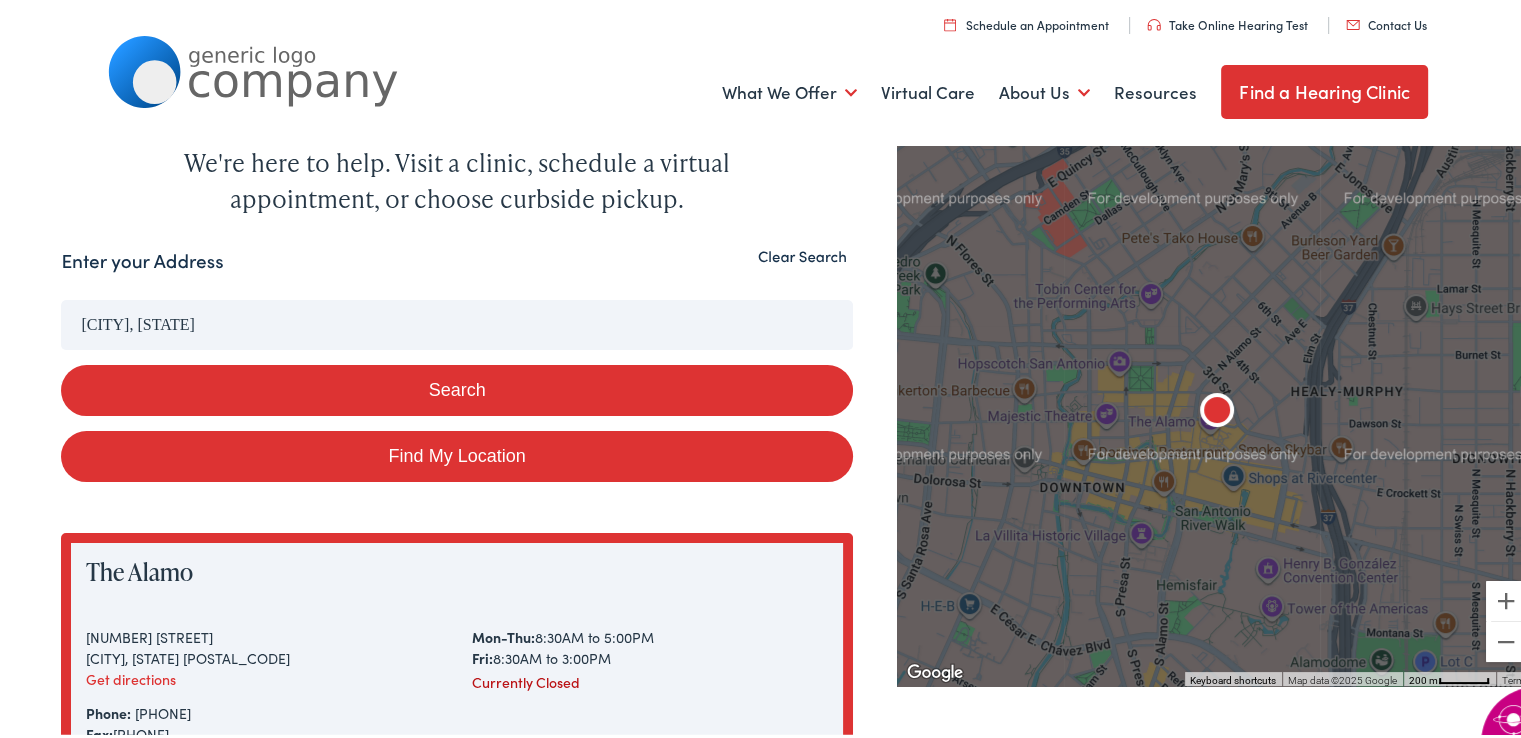 click on "Search" at bounding box center [456, 386] 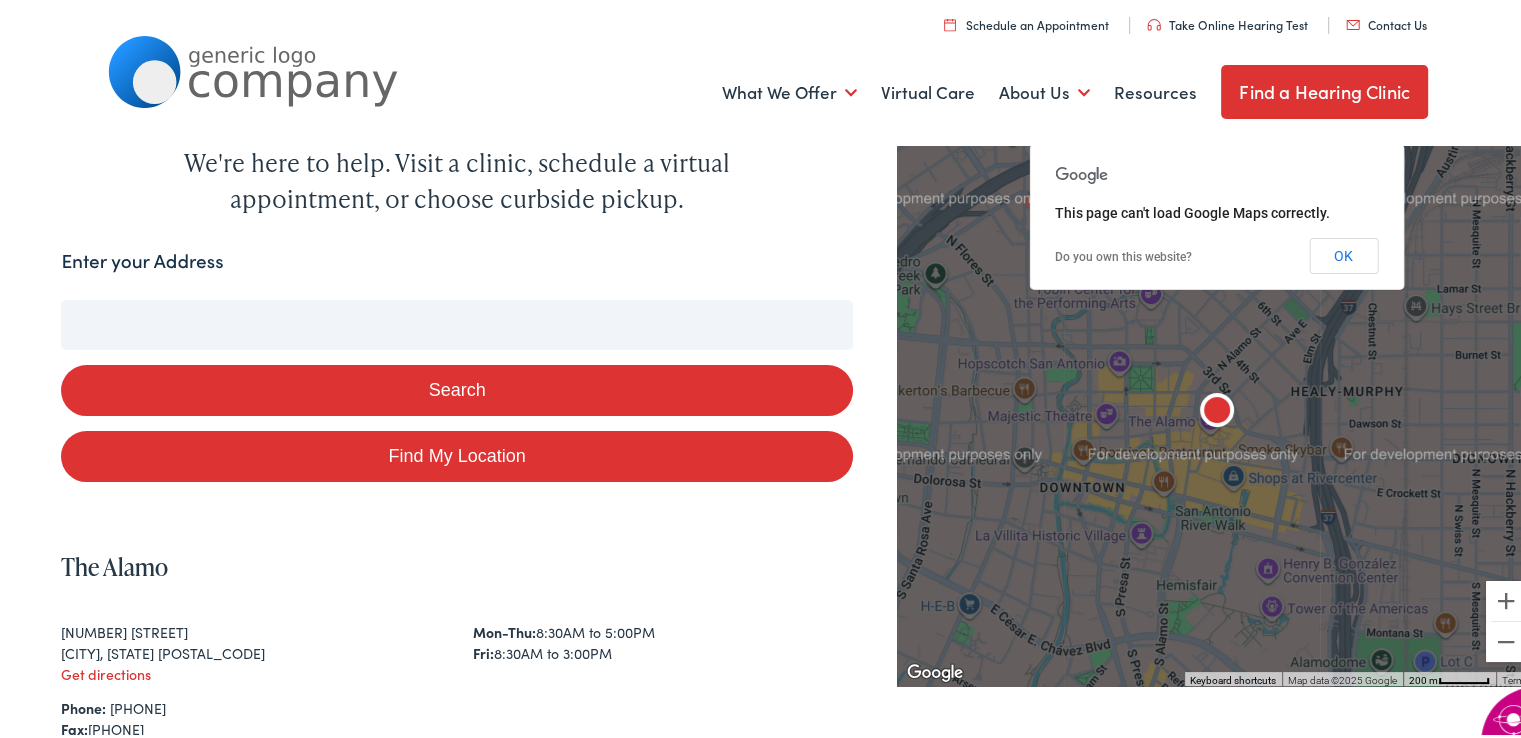 click on "OK" at bounding box center [1343, 252] 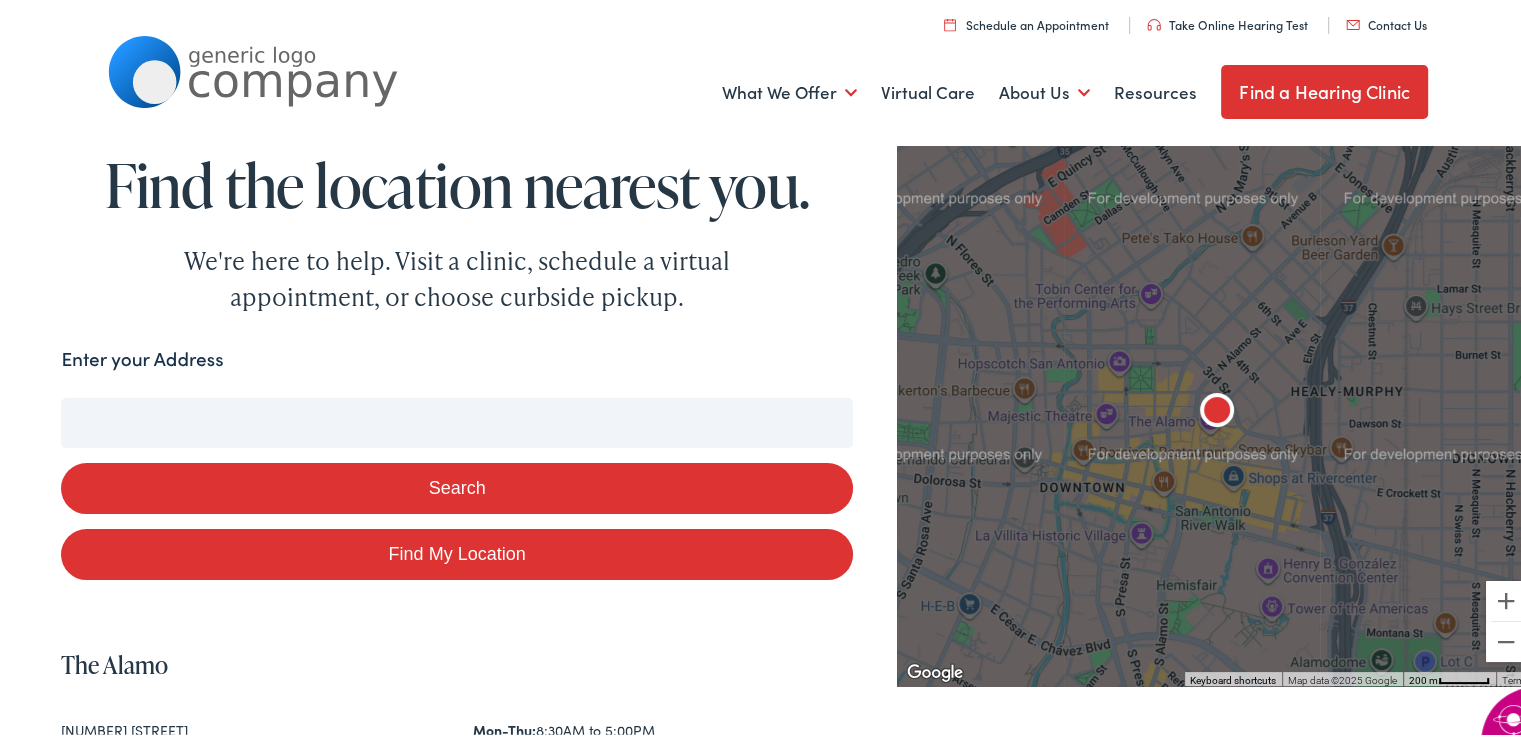 scroll, scrollTop: 0, scrollLeft: 0, axis: both 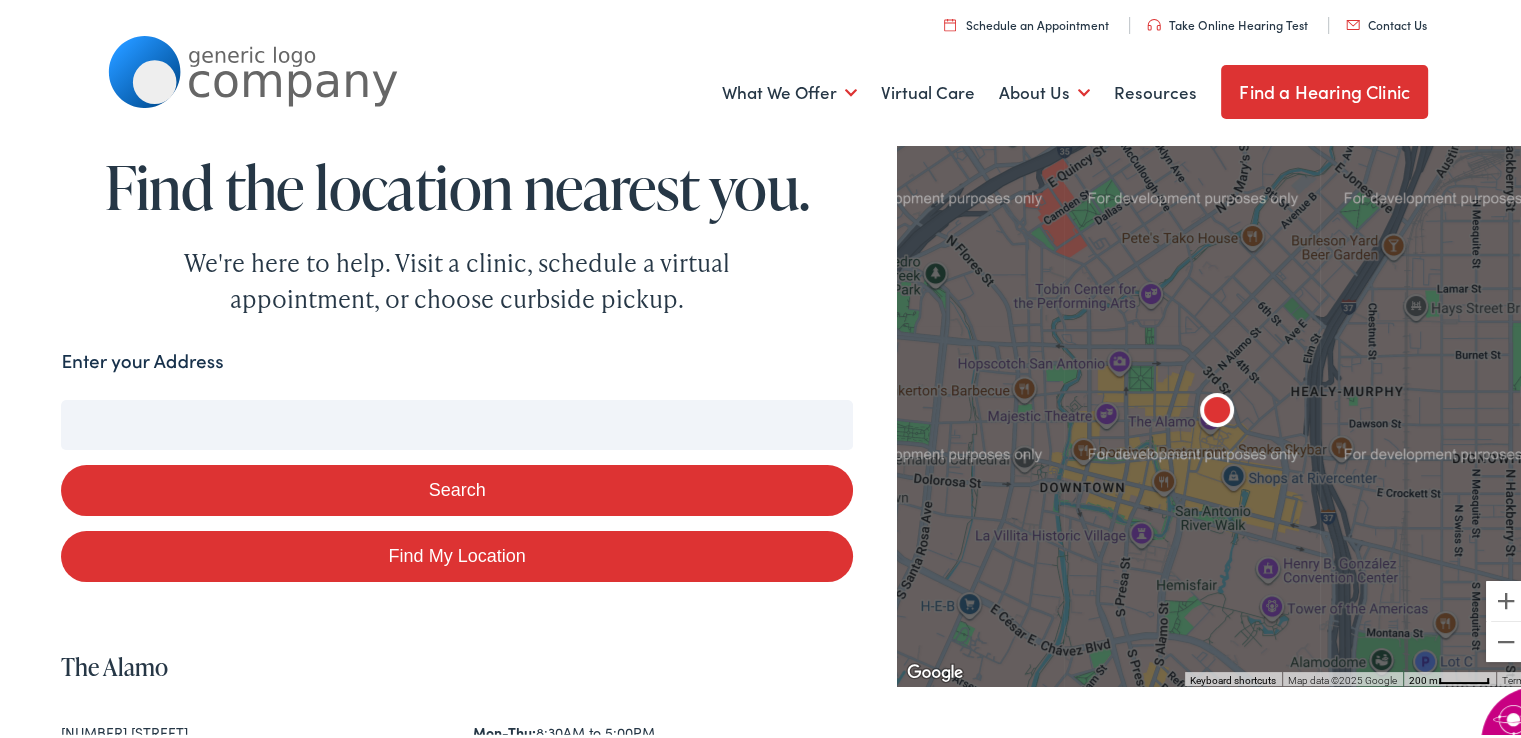 click on "Enter your Address" at bounding box center (456, 421) 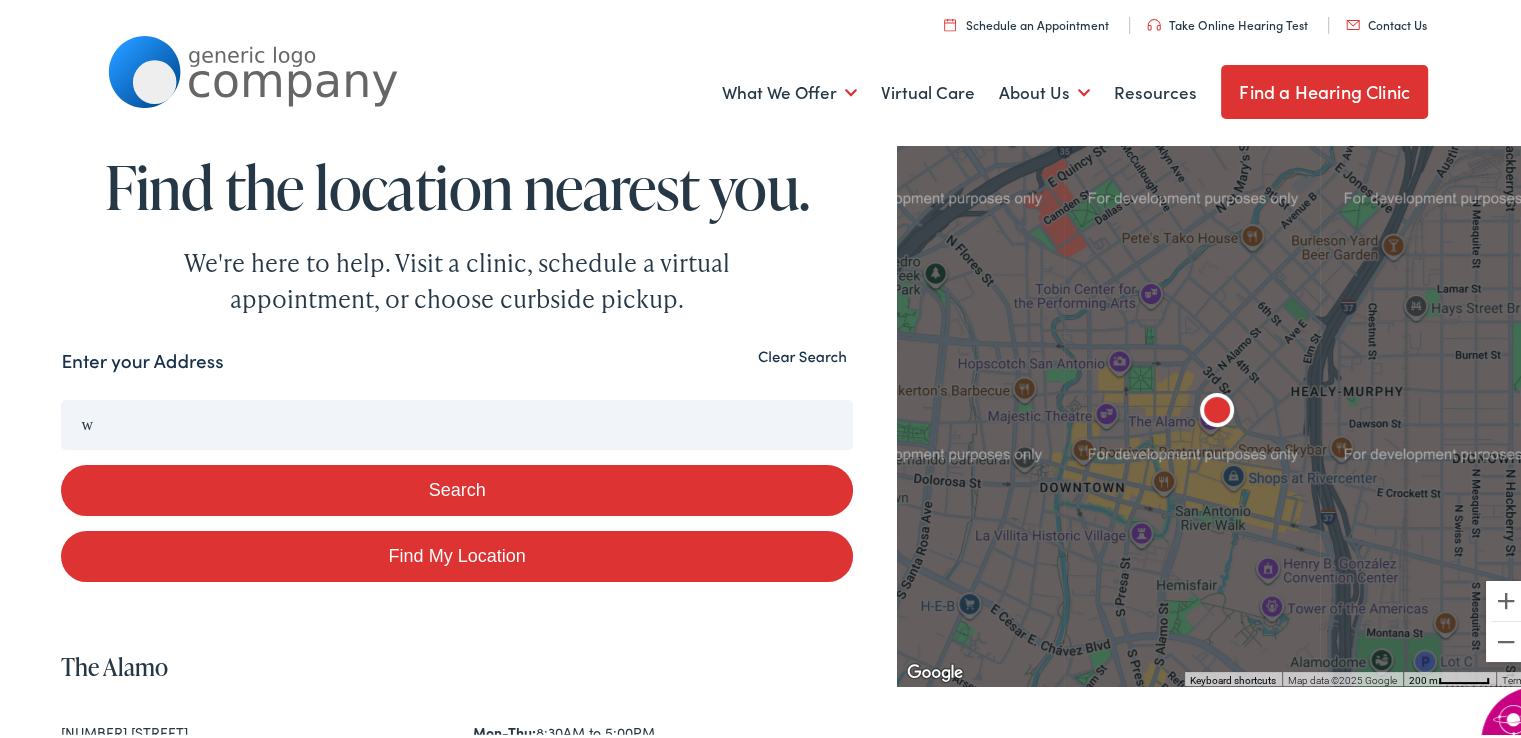 type on "w" 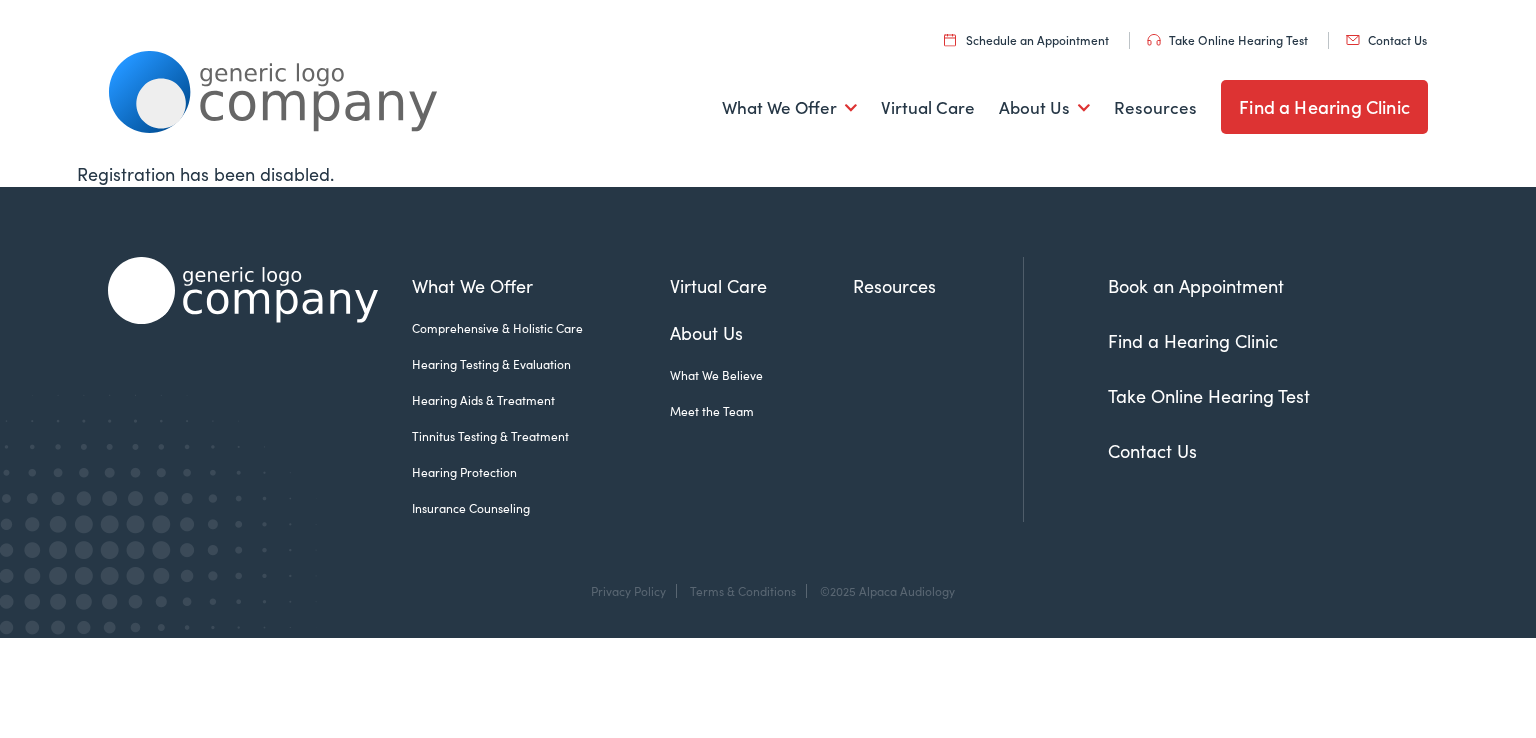 scroll, scrollTop: 0, scrollLeft: 0, axis: both 